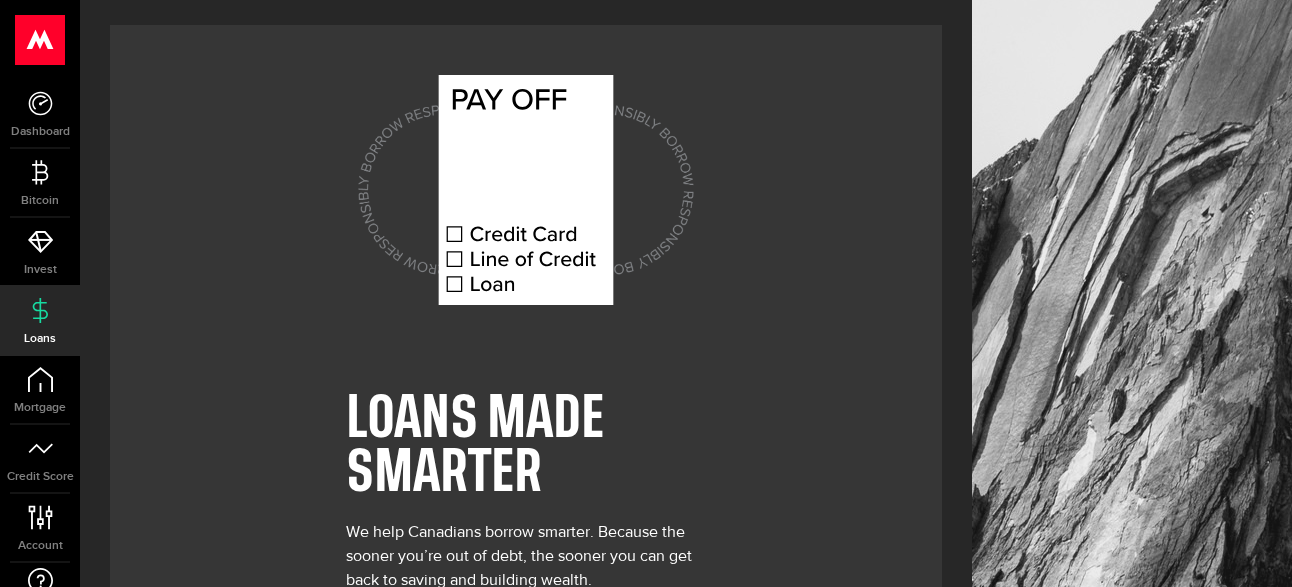 scroll, scrollTop: 0, scrollLeft: 0, axis: both 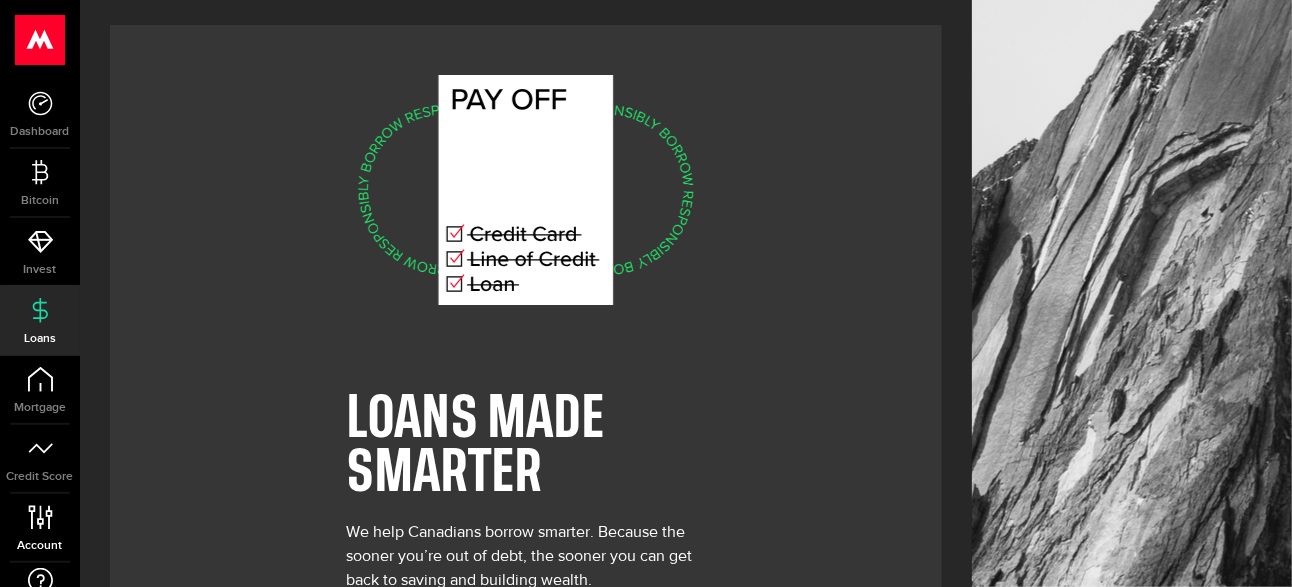 click 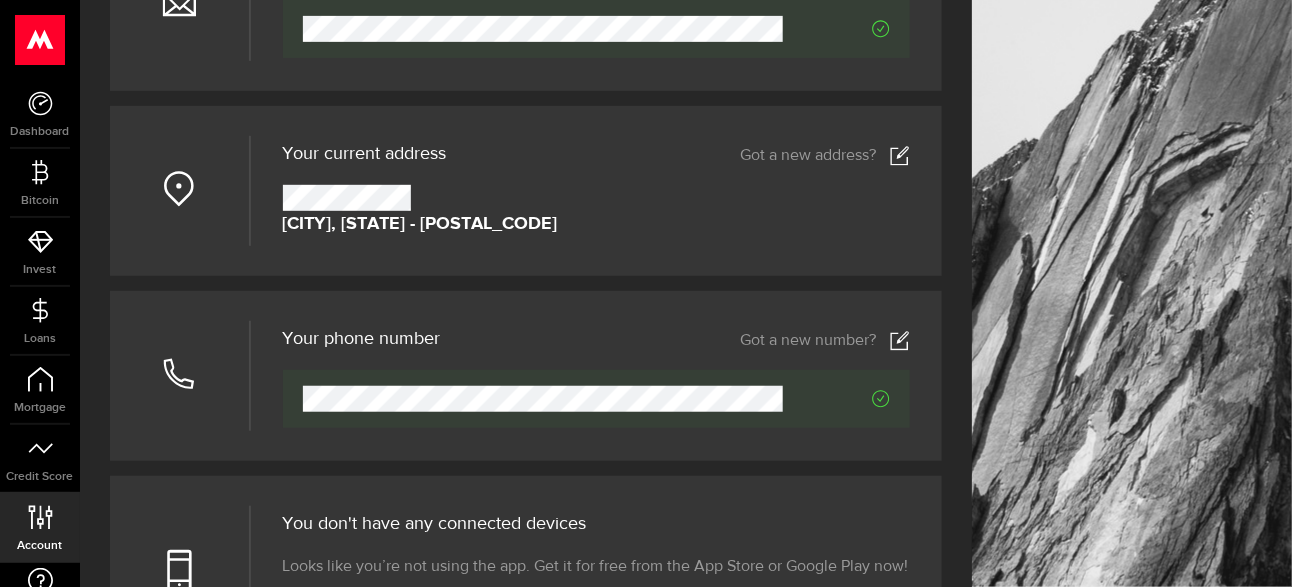 scroll, scrollTop: 373, scrollLeft: 0, axis: vertical 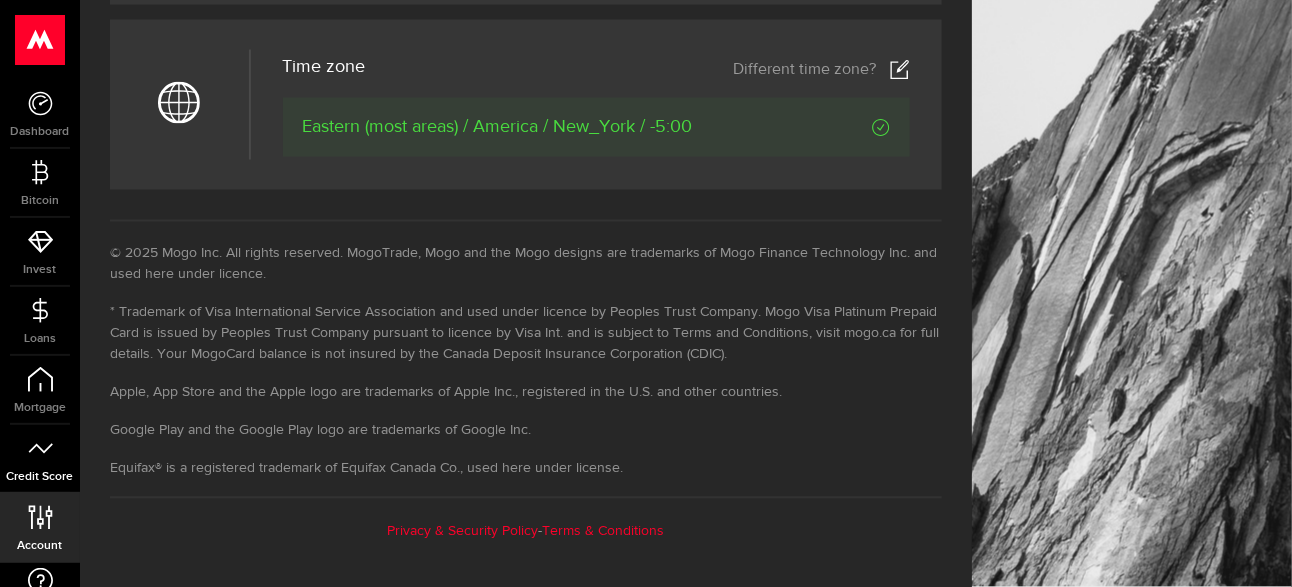 click 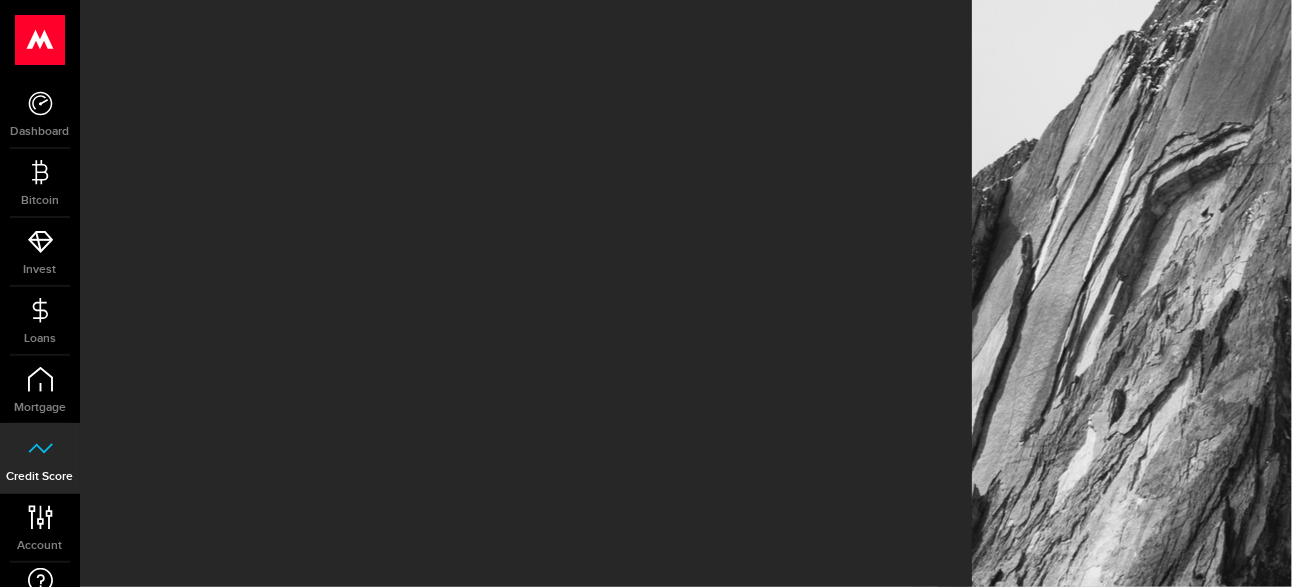 scroll, scrollTop: 0, scrollLeft: 0, axis: both 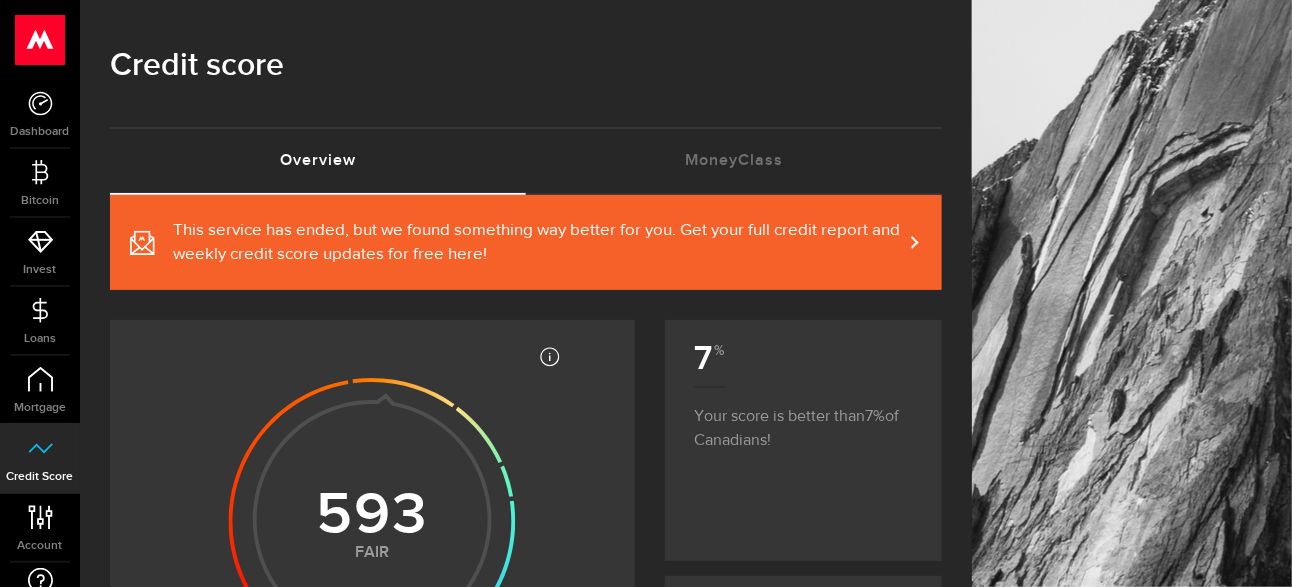 click on "This service has ended, but we found something way better for you. Get your full credit report and weekly credit score updates for free here!" at bounding box center (537, 243) 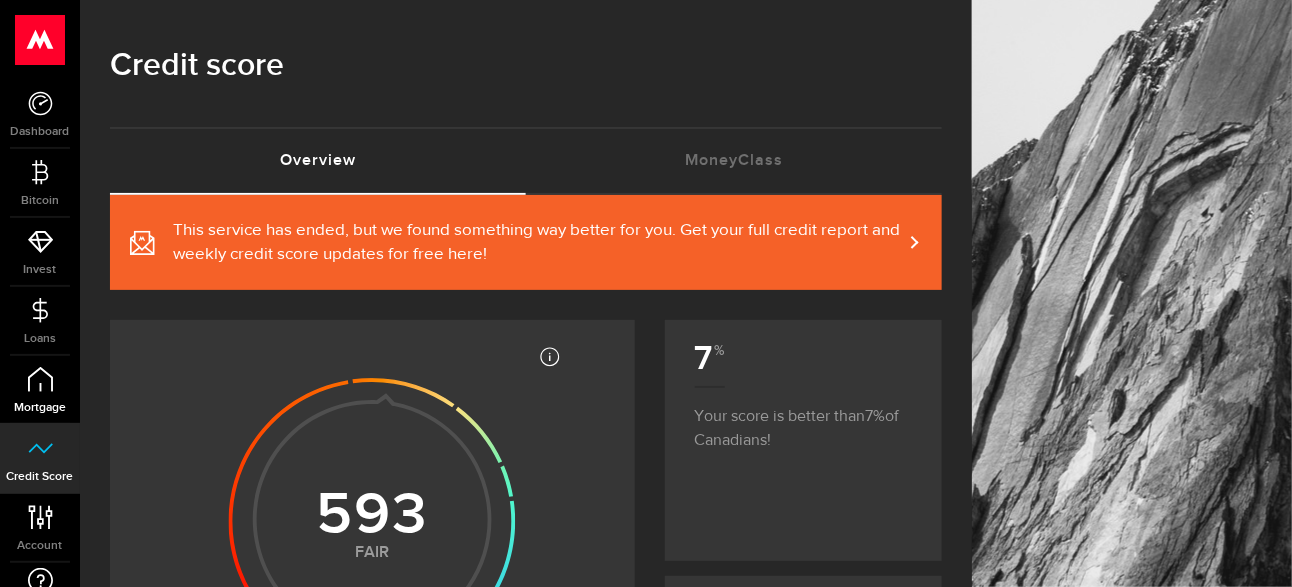 click 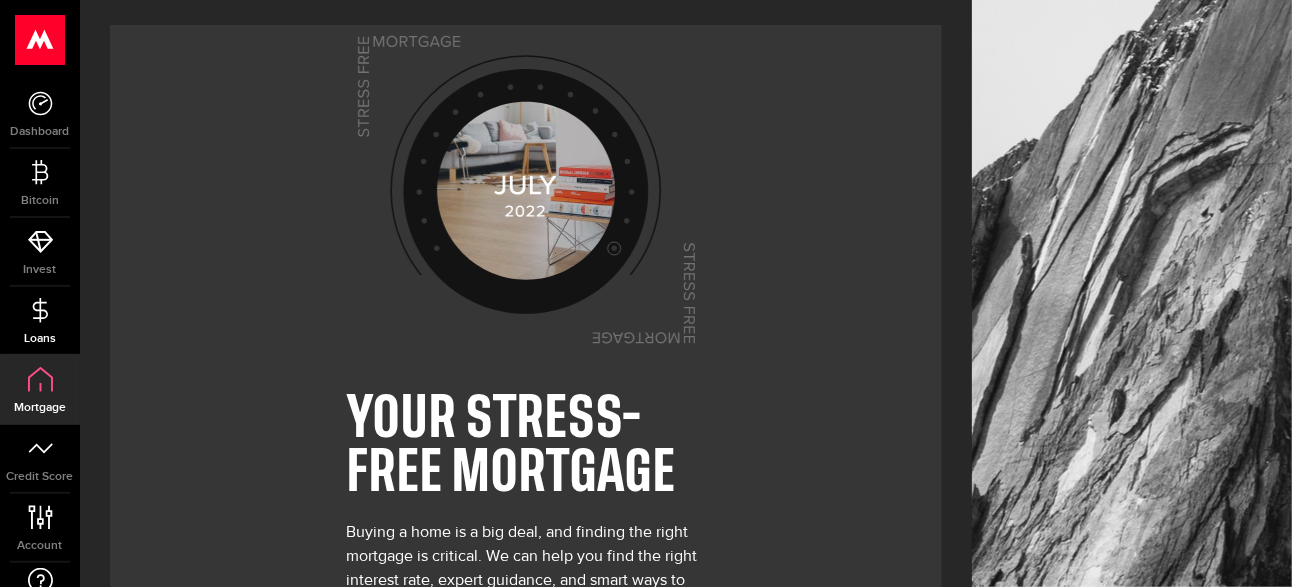 click 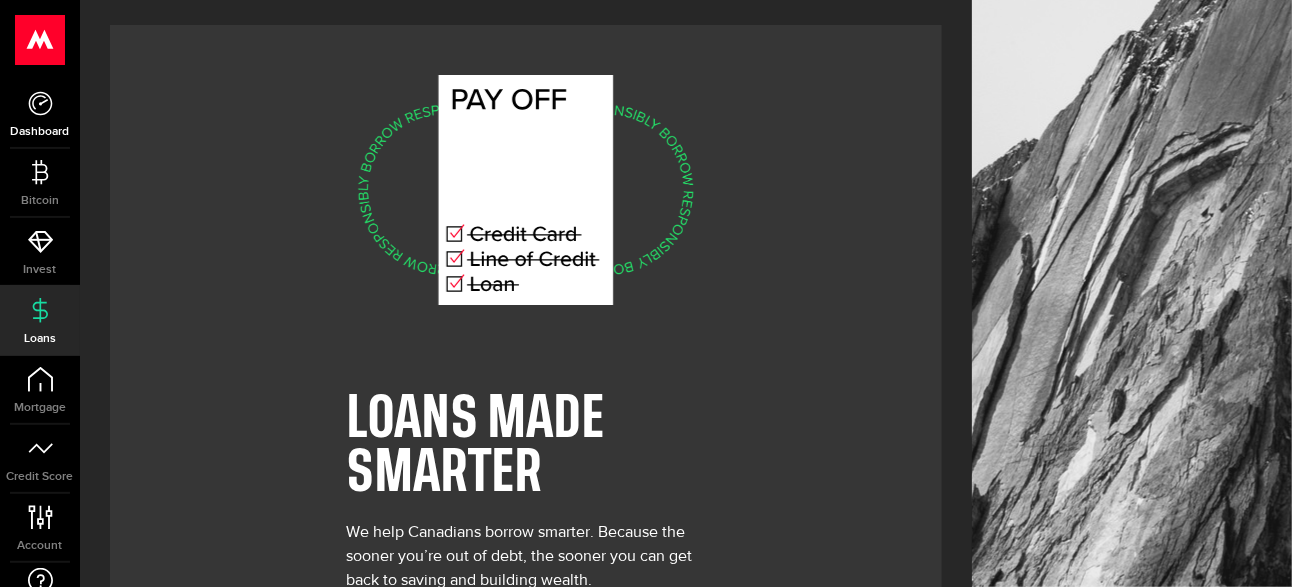 click 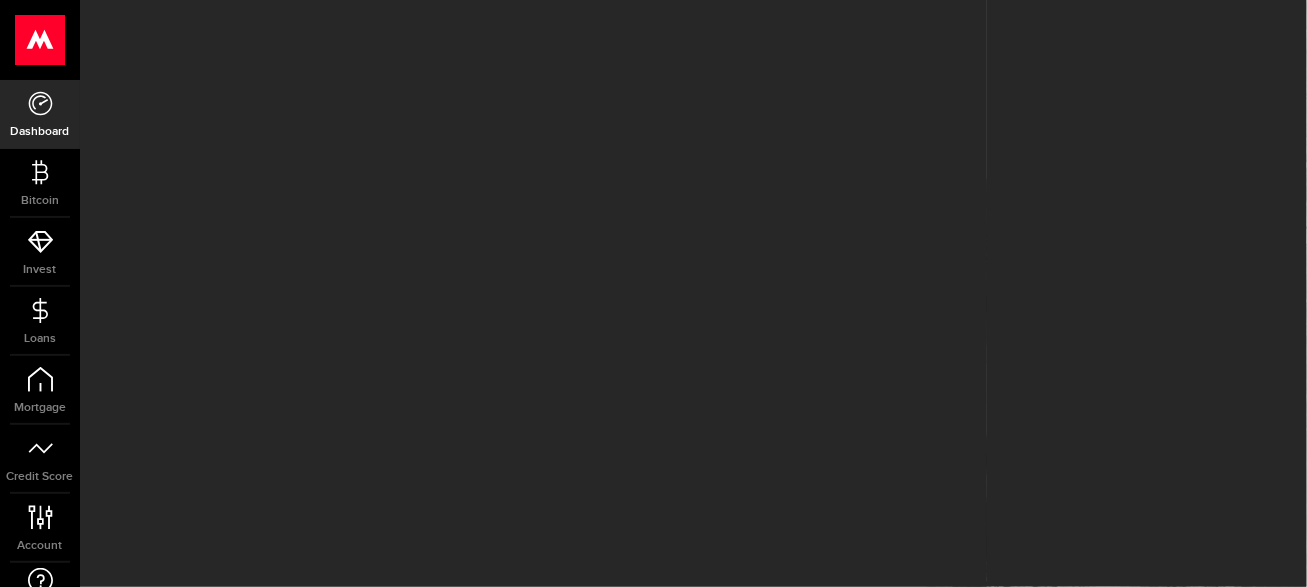 scroll, scrollTop: 0, scrollLeft: 0, axis: both 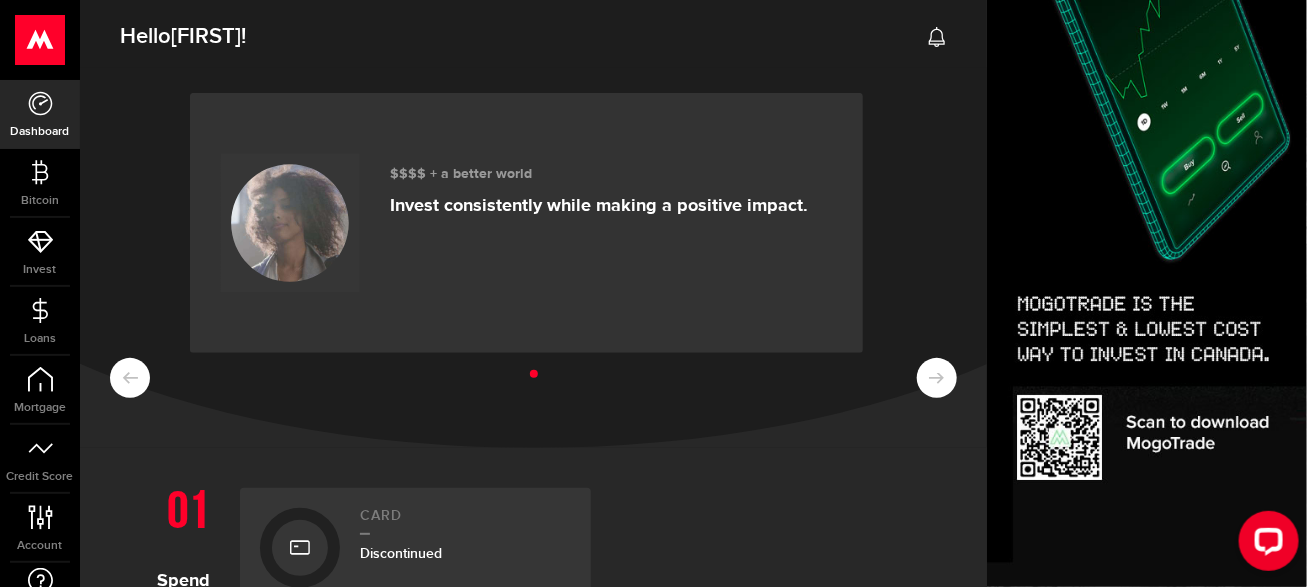 drag, startPoint x: 917, startPoint y: 379, endPoint x: 945, endPoint y: 423, distance: 52.153618 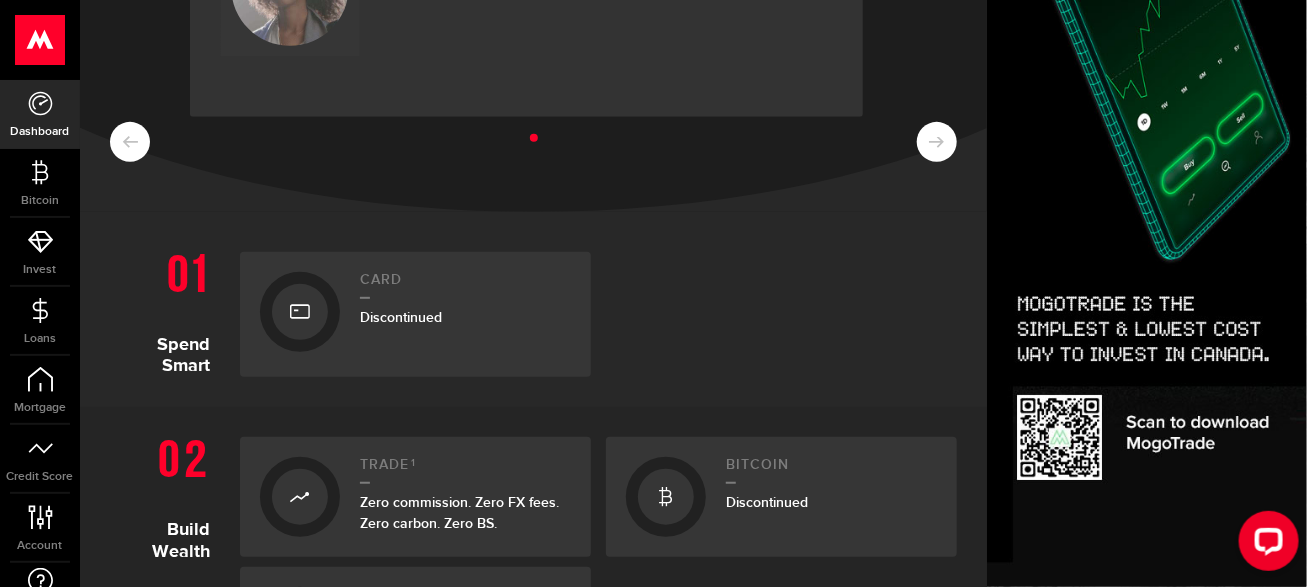scroll, scrollTop: 0, scrollLeft: 0, axis: both 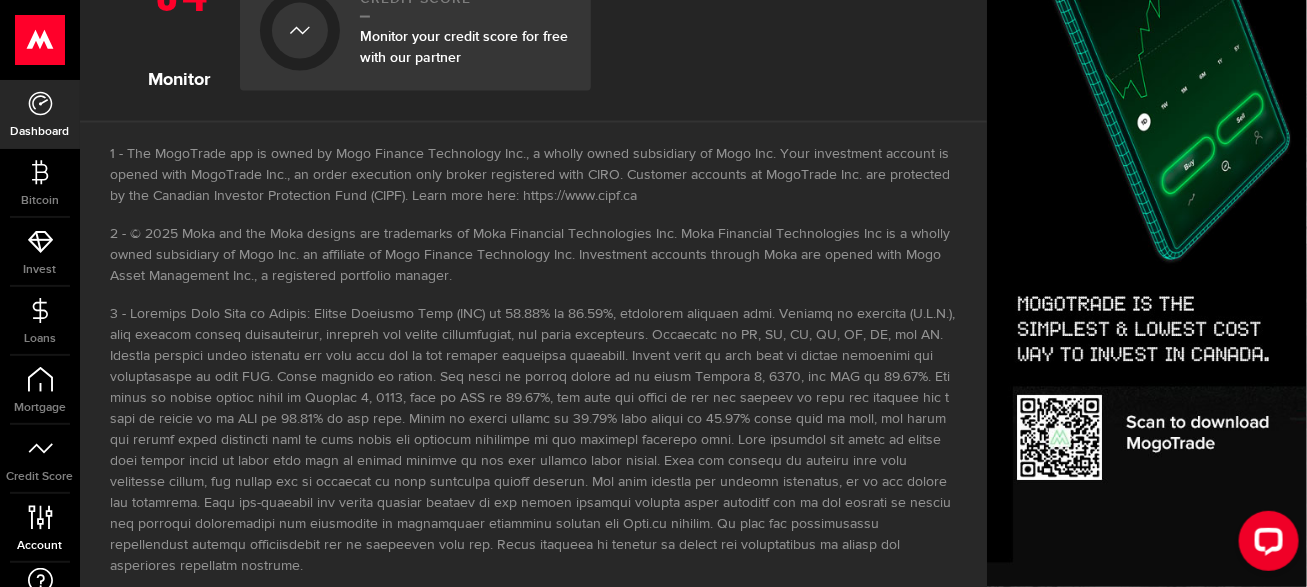 click 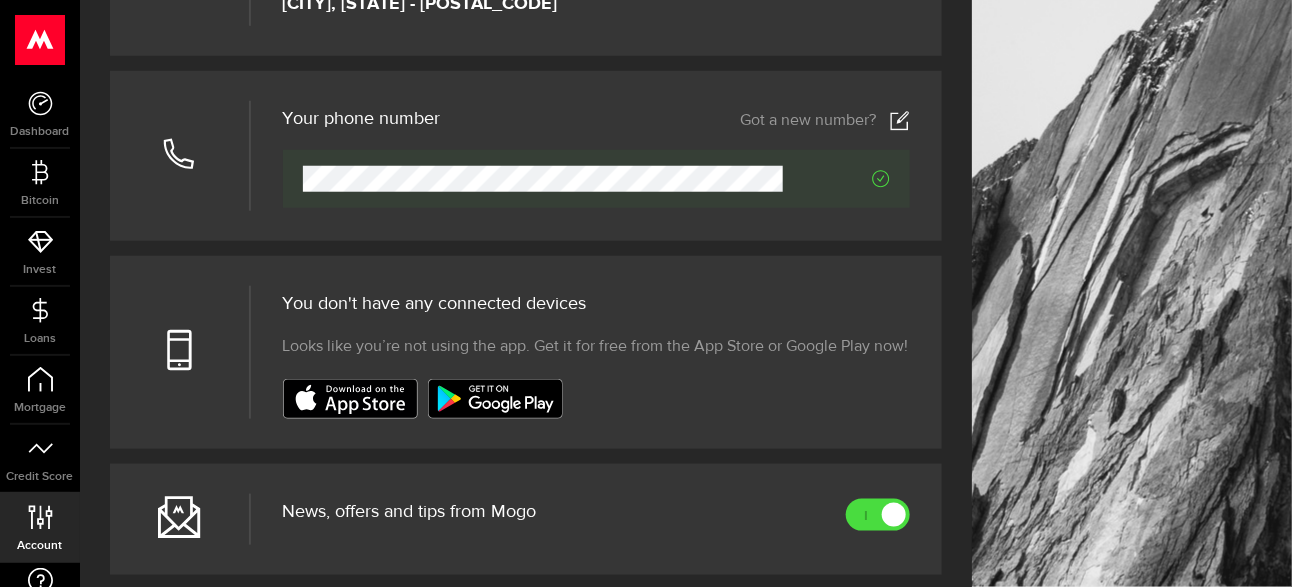 scroll, scrollTop: 1027, scrollLeft: 0, axis: vertical 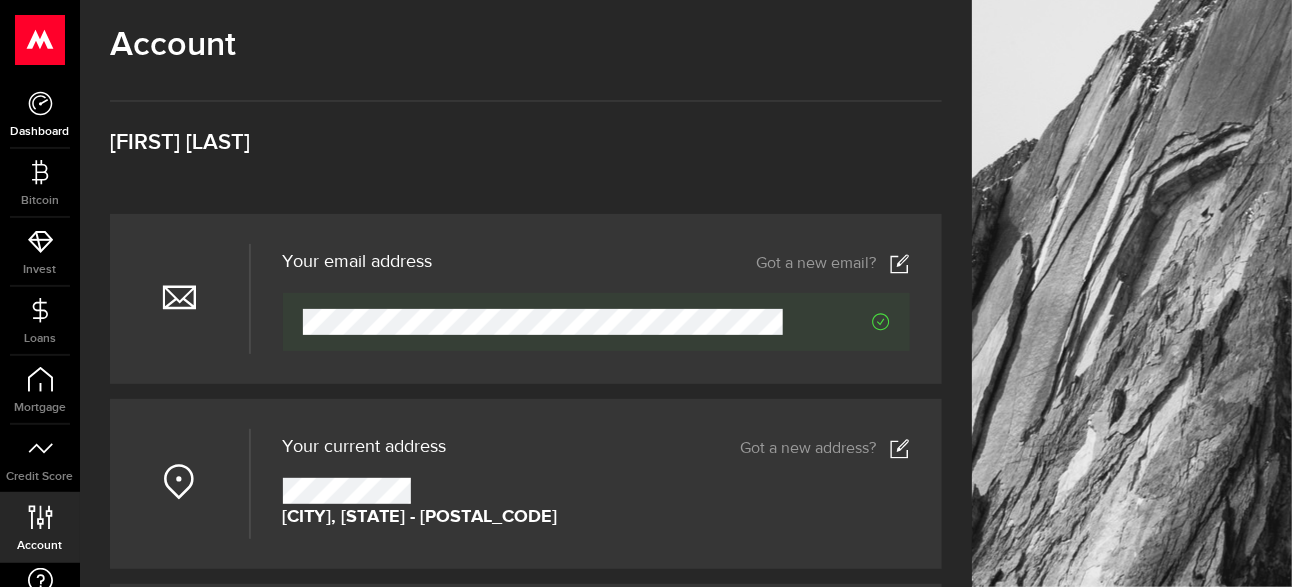 click 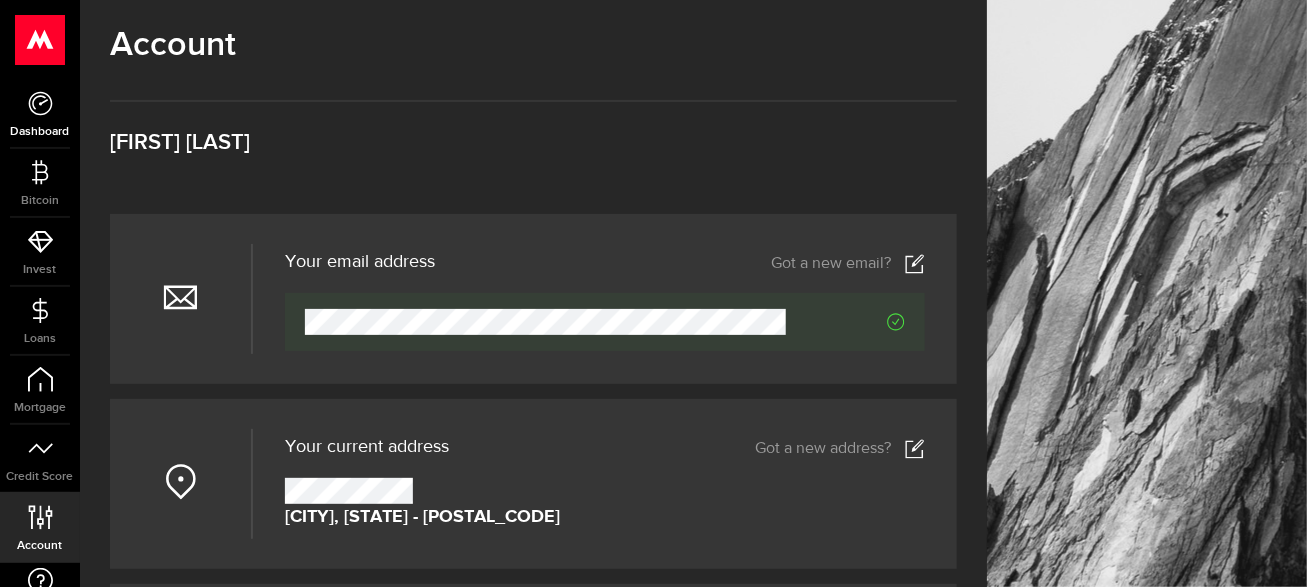 scroll, scrollTop: 0, scrollLeft: 0, axis: both 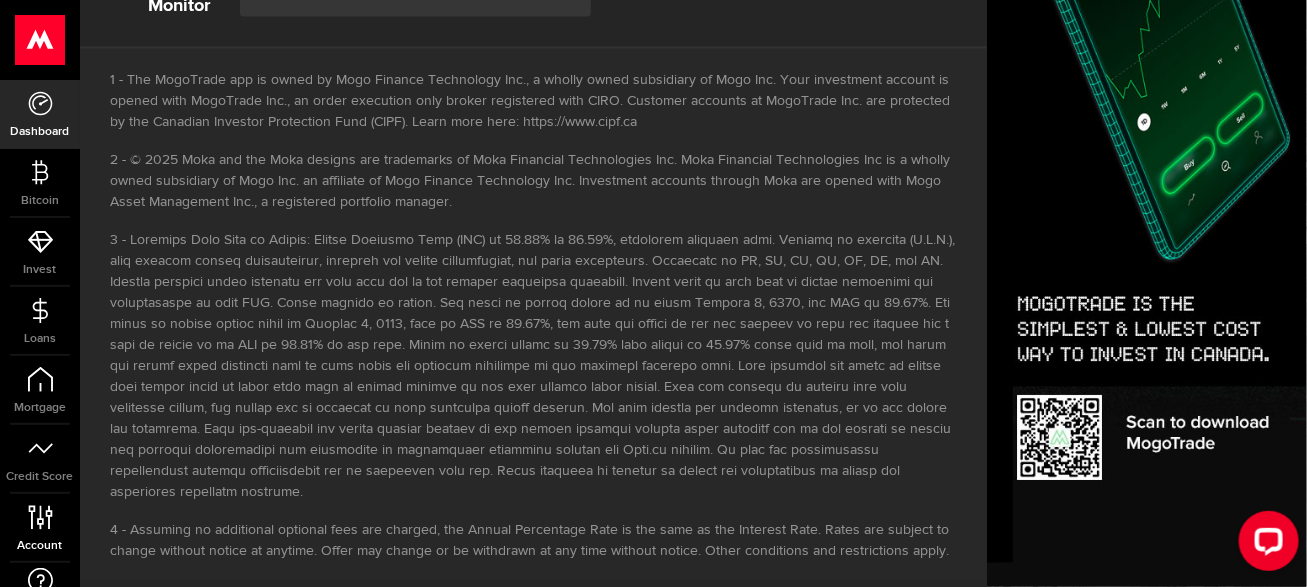 click 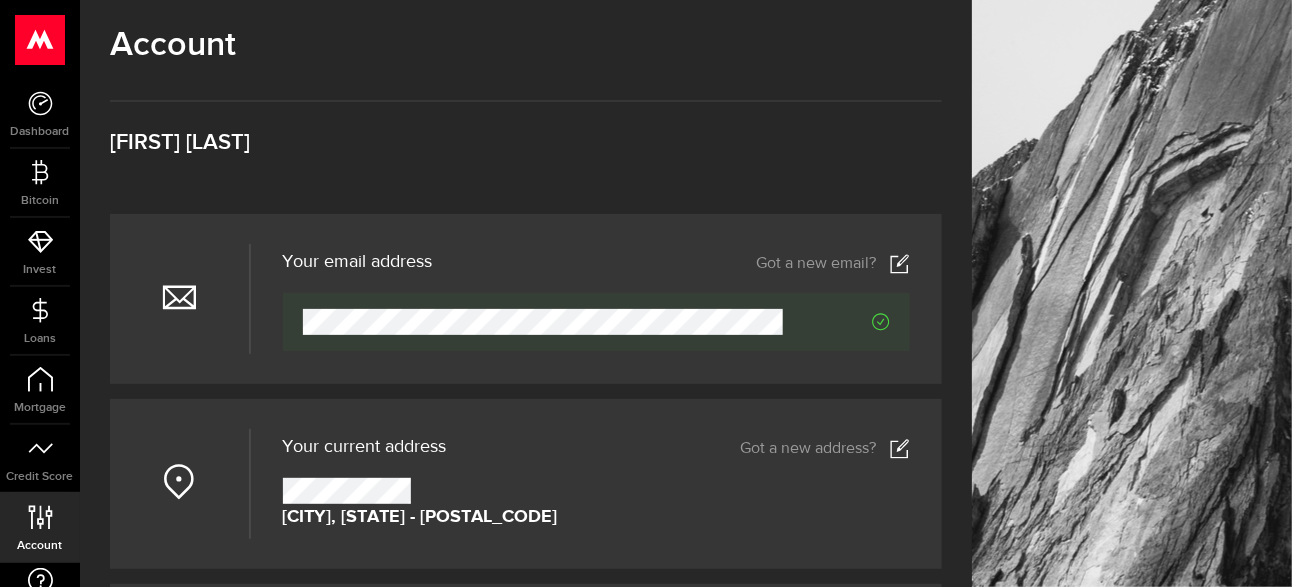 scroll, scrollTop: 513, scrollLeft: 0, axis: vertical 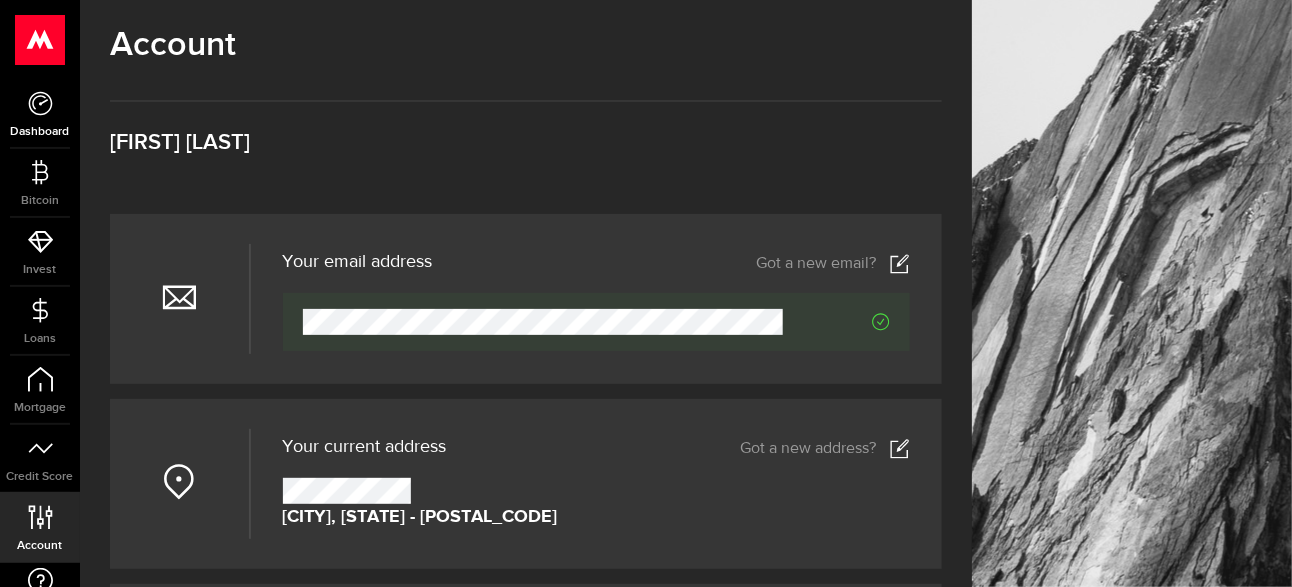 click 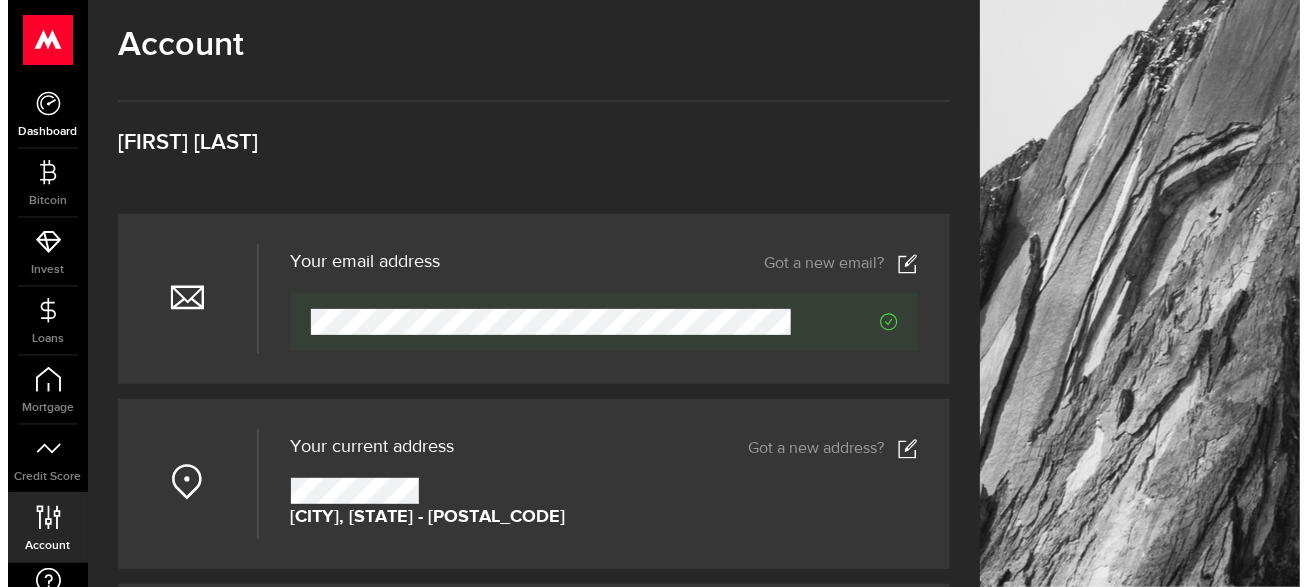 scroll, scrollTop: 0, scrollLeft: 0, axis: both 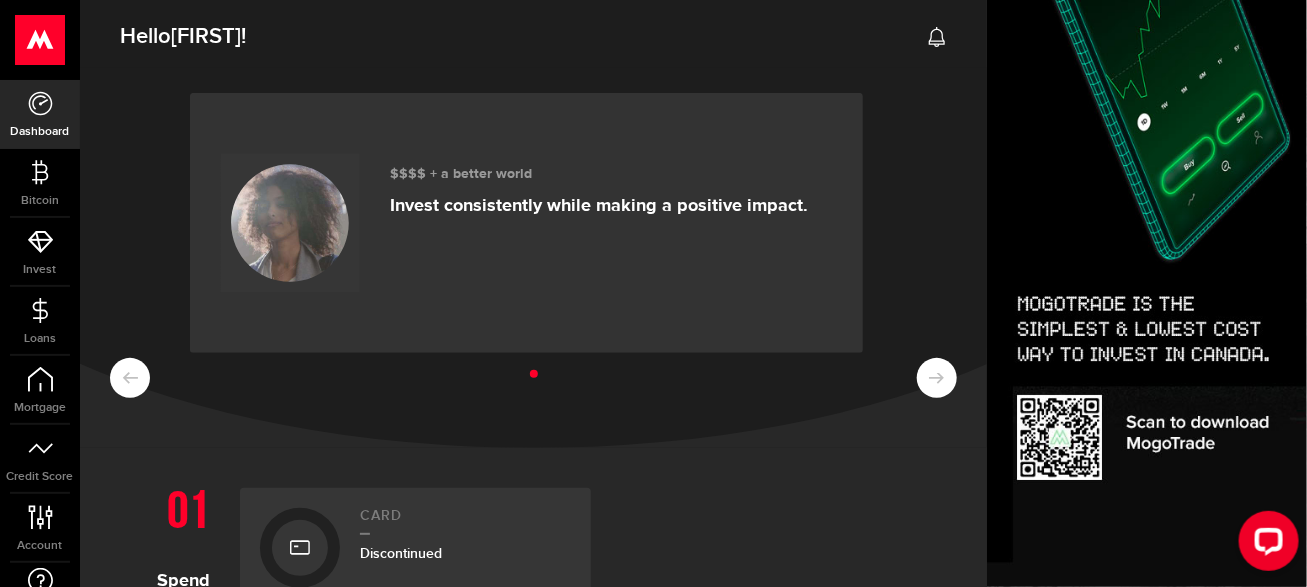 click 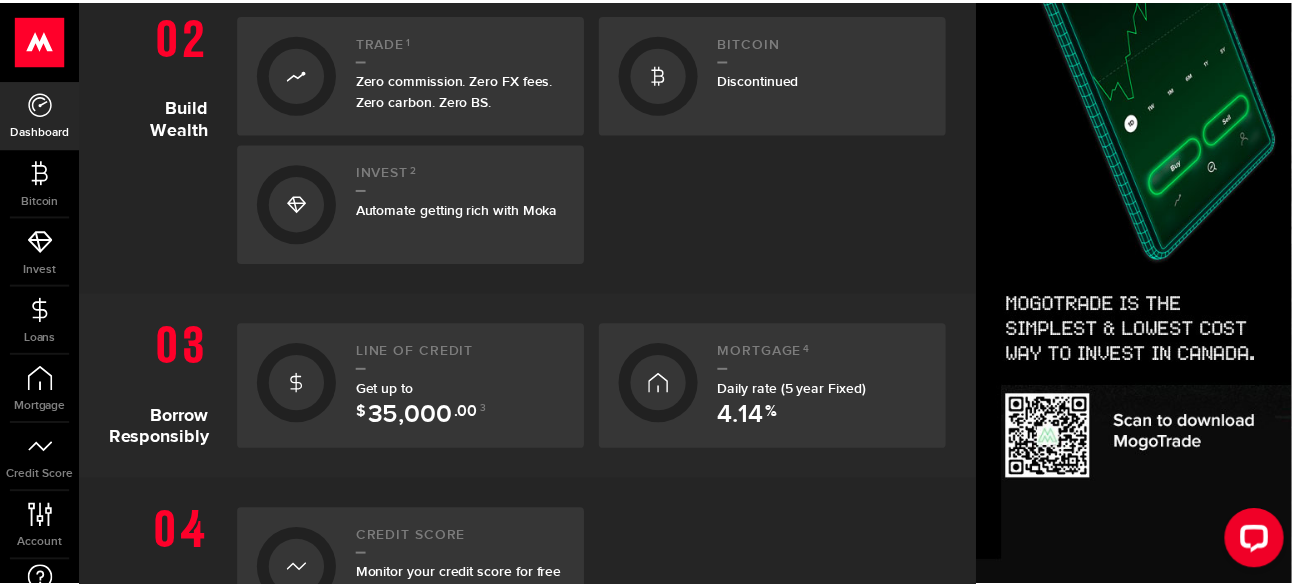 scroll, scrollTop: 655, scrollLeft: 0, axis: vertical 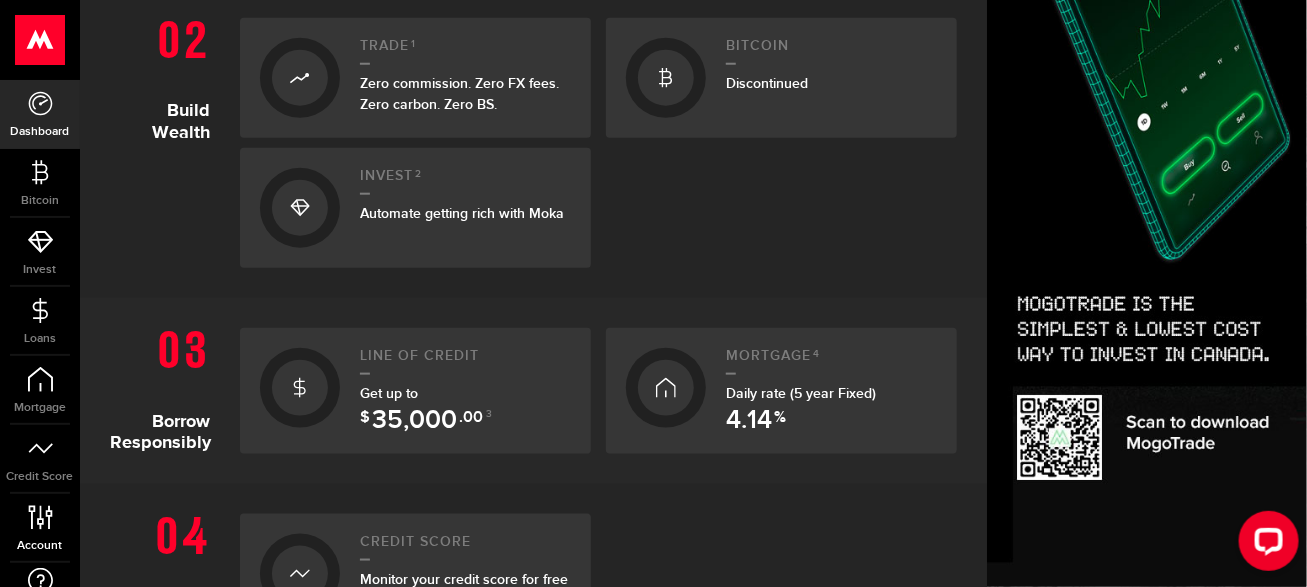 click 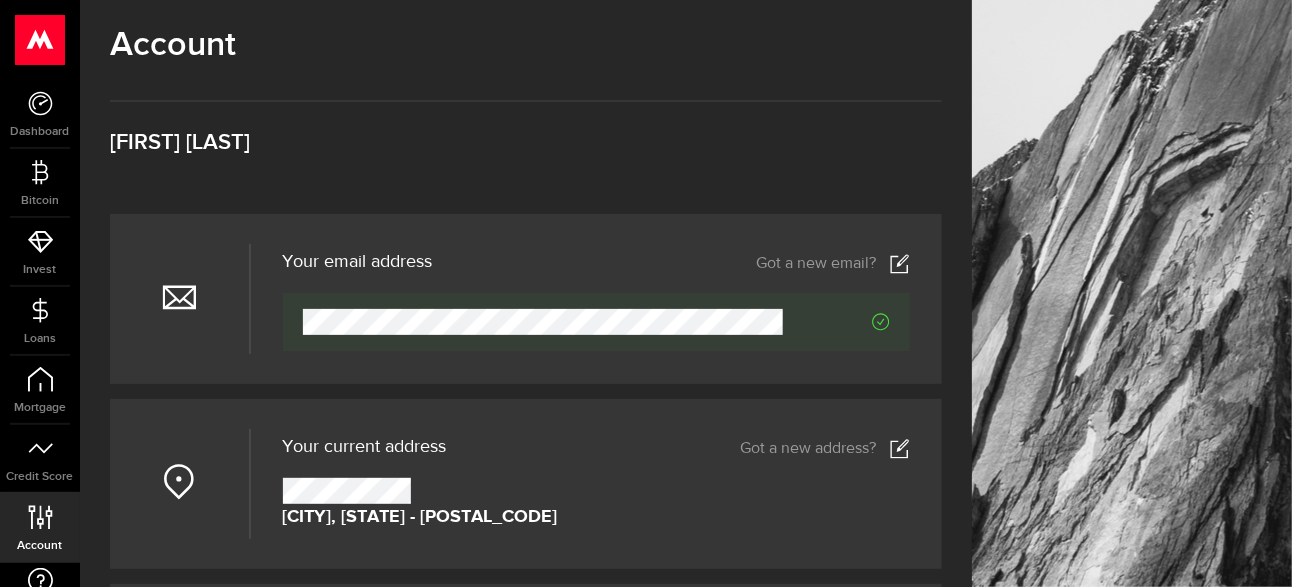 scroll, scrollTop: 513, scrollLeft: 0, axis: vertical 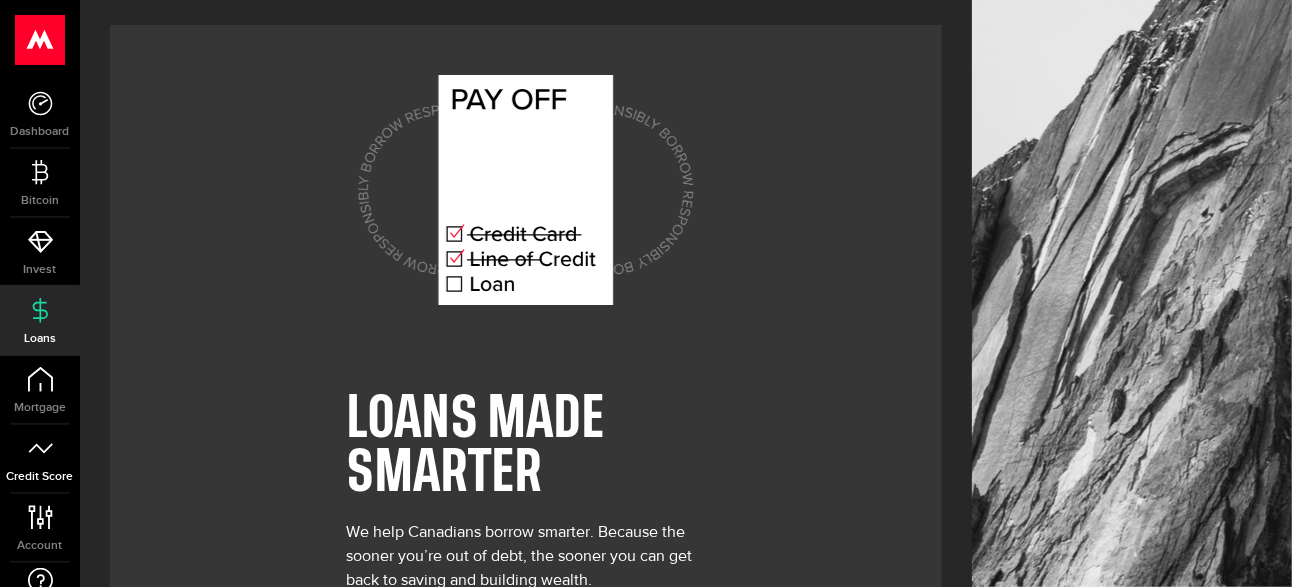 click 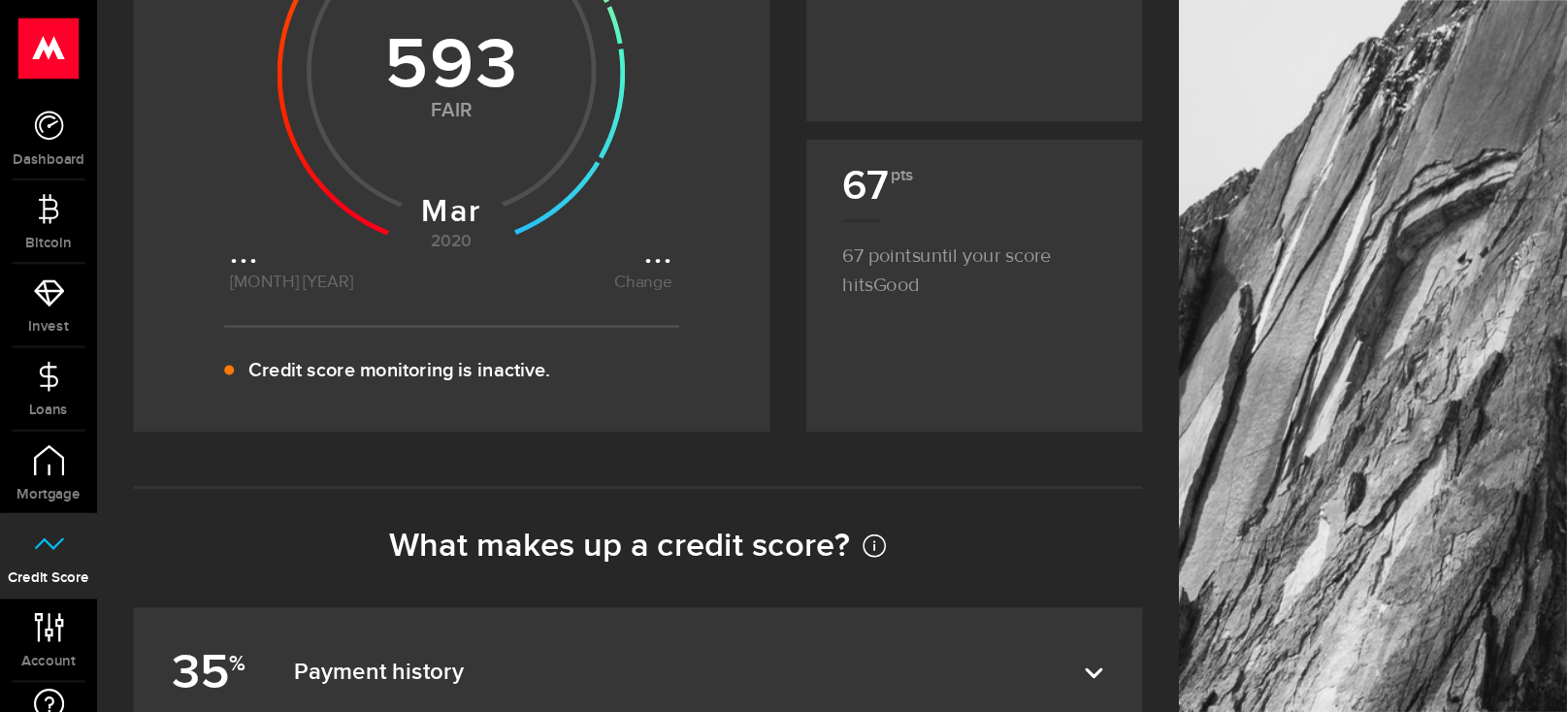scroll, scrollTop: 0, scrollLeft: 0, axis: both 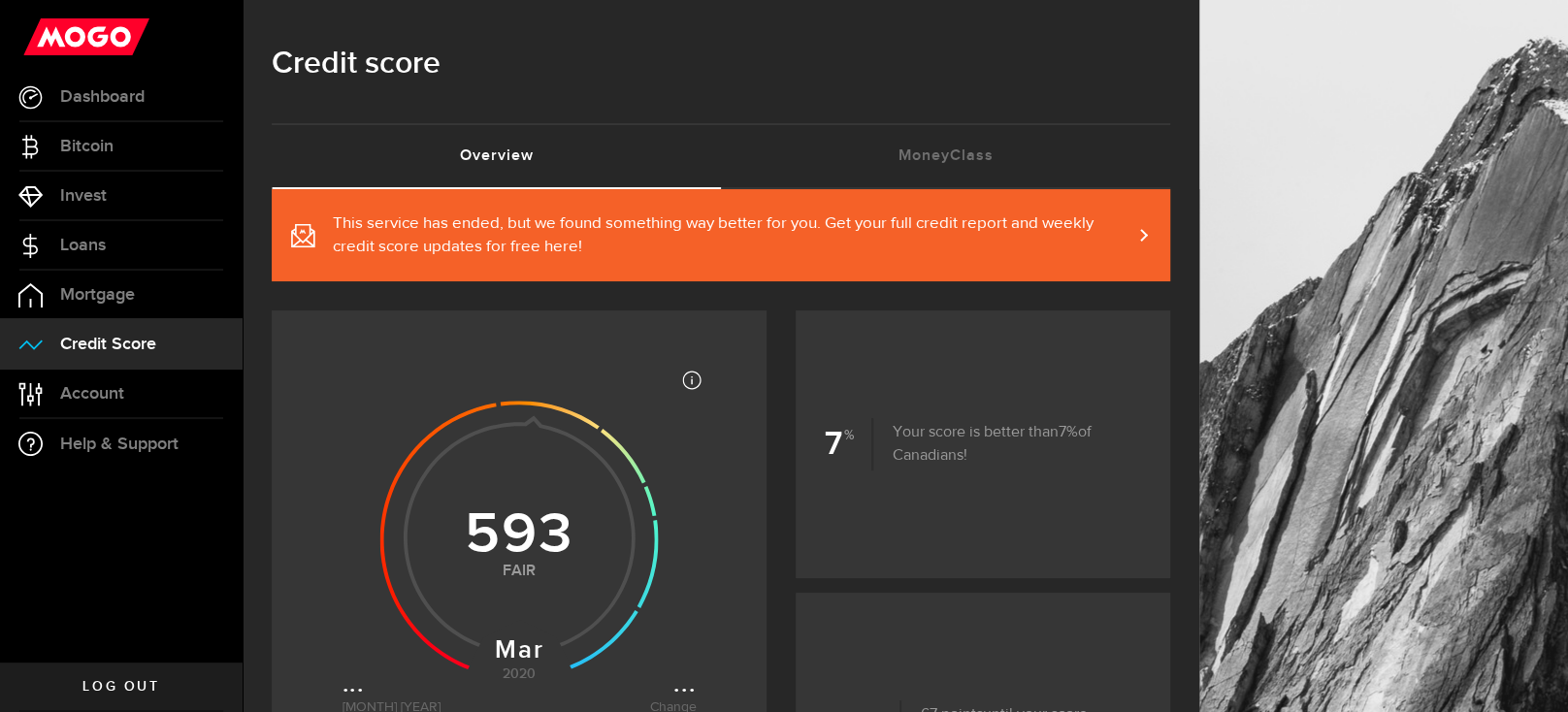 drag, startPoint x: 1236, startPoint y: 2, endPoint x: 145, endPoint y: 682, distance: 1285.5664 